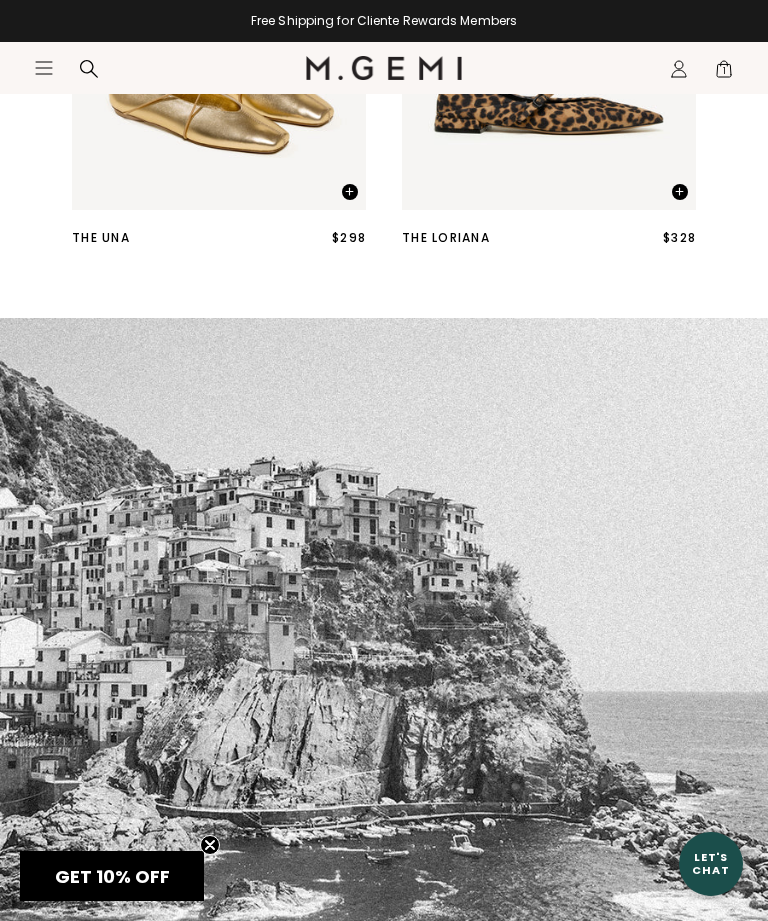 scroll, scrollTop: 1101, scrollLeft: 0, axis: vertical 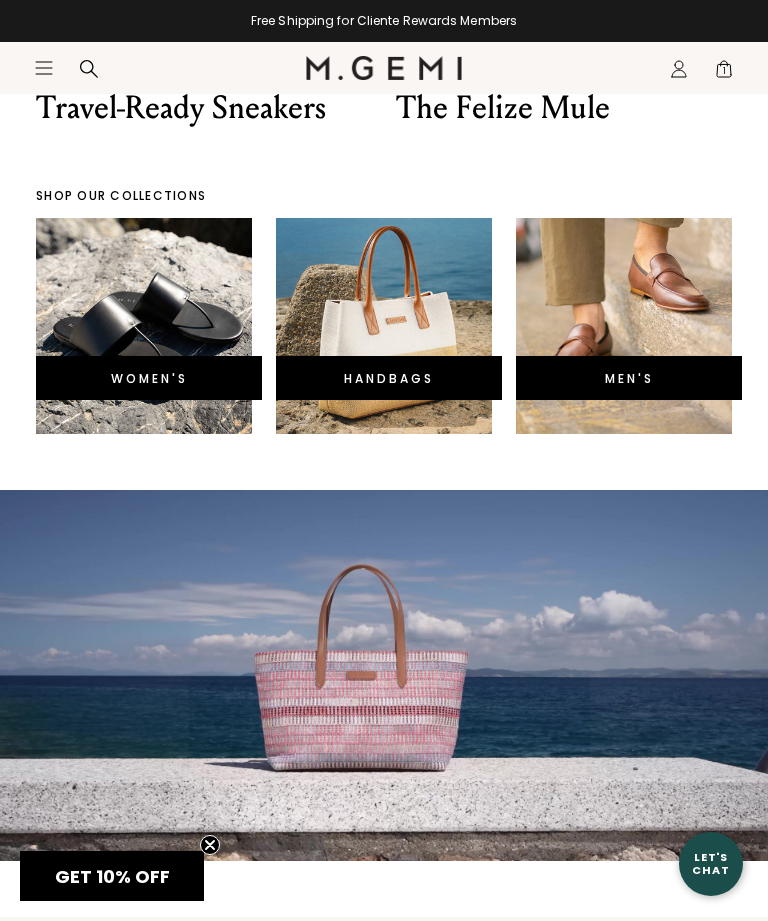 click on "WOMEN'S" at bounding box center (149, 378) 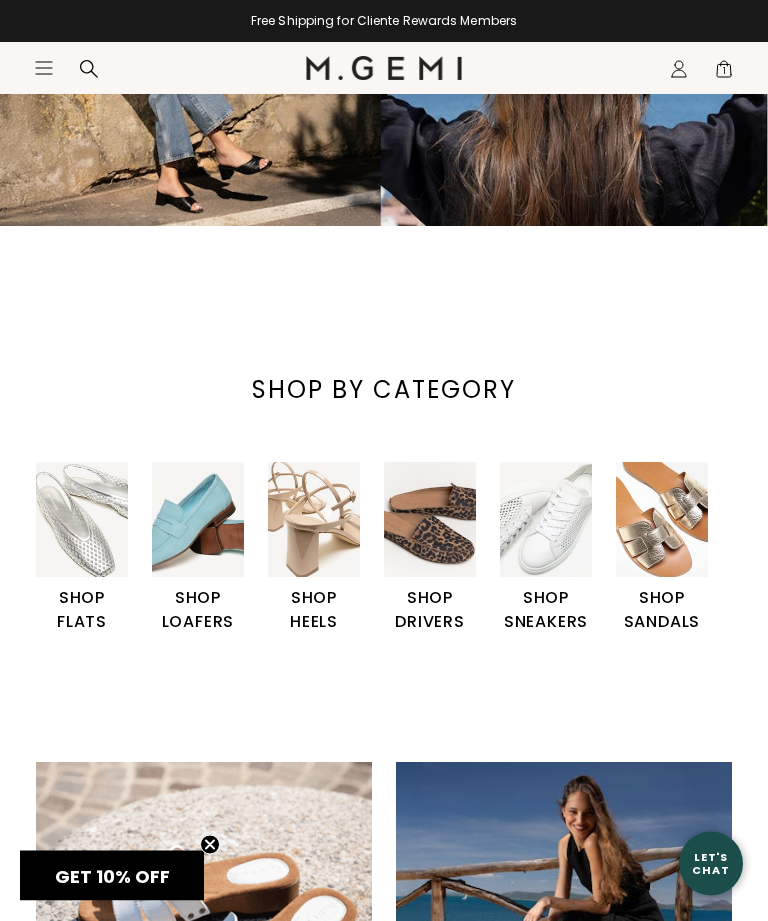 scroll, scrollTop: 373, scrollLeft: 0, axis: vertical 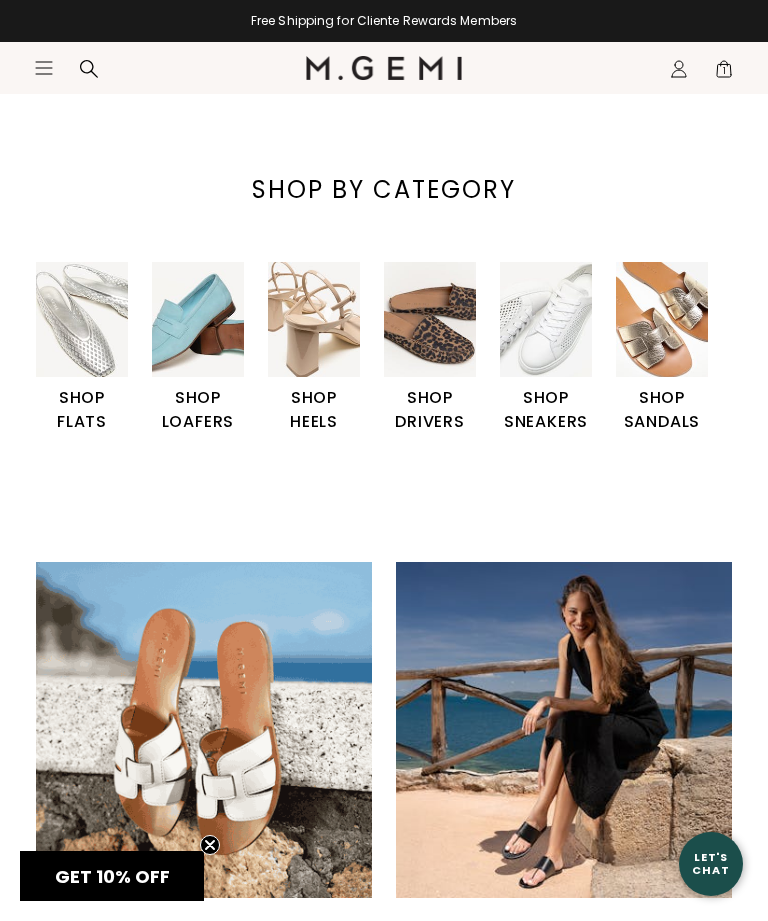 click on "SHOP FLATS" at bounding box center (82, 410) 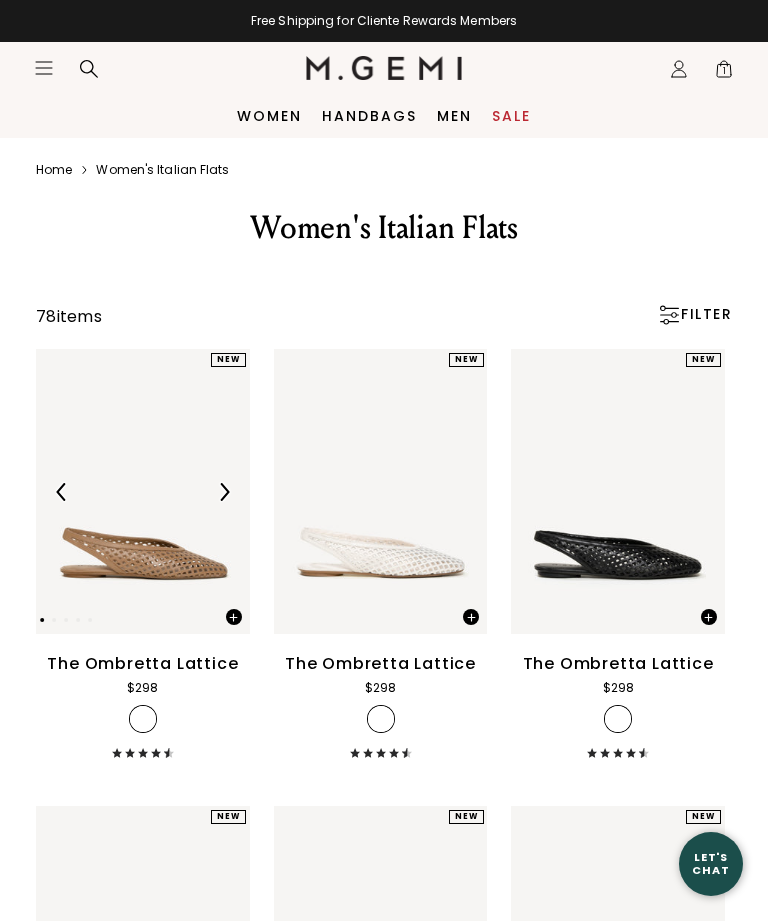 scroll, scrollTop: 0, scrollLeft: 0, axis: both 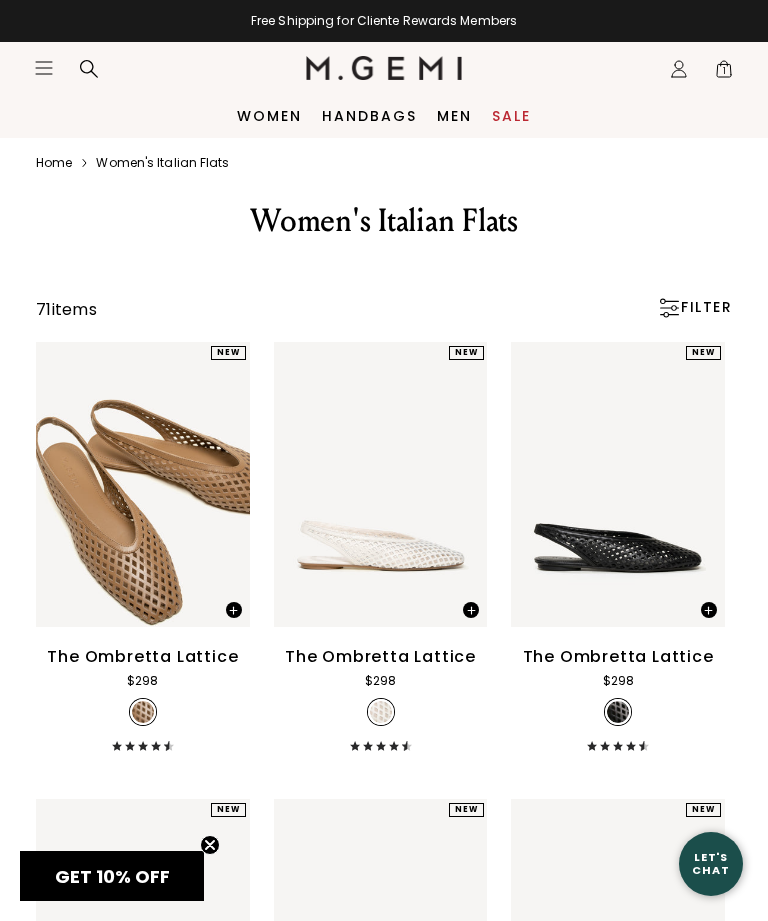 click on "Women" at bounding box center (269, 116) 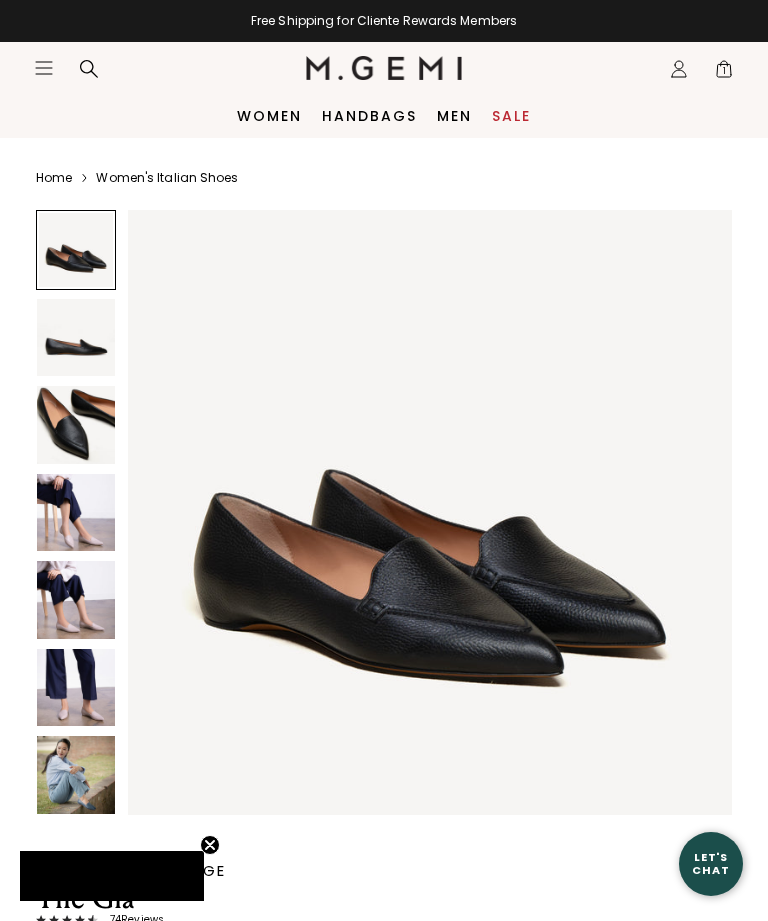 scroll, scrollTop: 0, scrollLeft: 0, axis: both 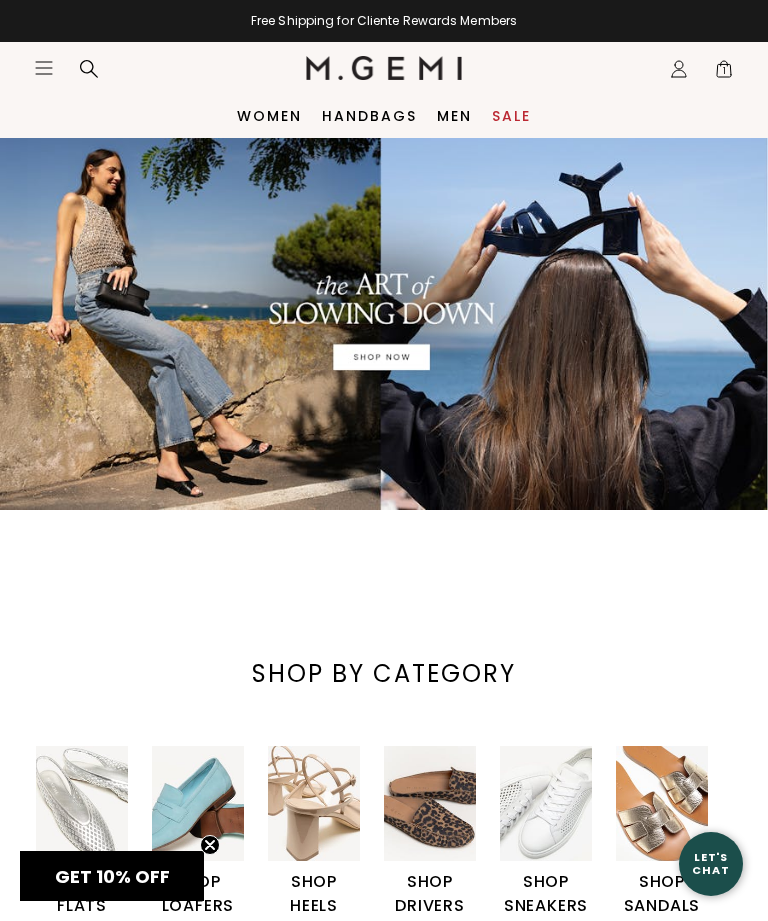 click on "Icons/20x20/hamburger@2x
Women
Shop All Shoes
New Arrivals
Bestsellers
Essentials Our Artisans" at bounding box center (170, 68) 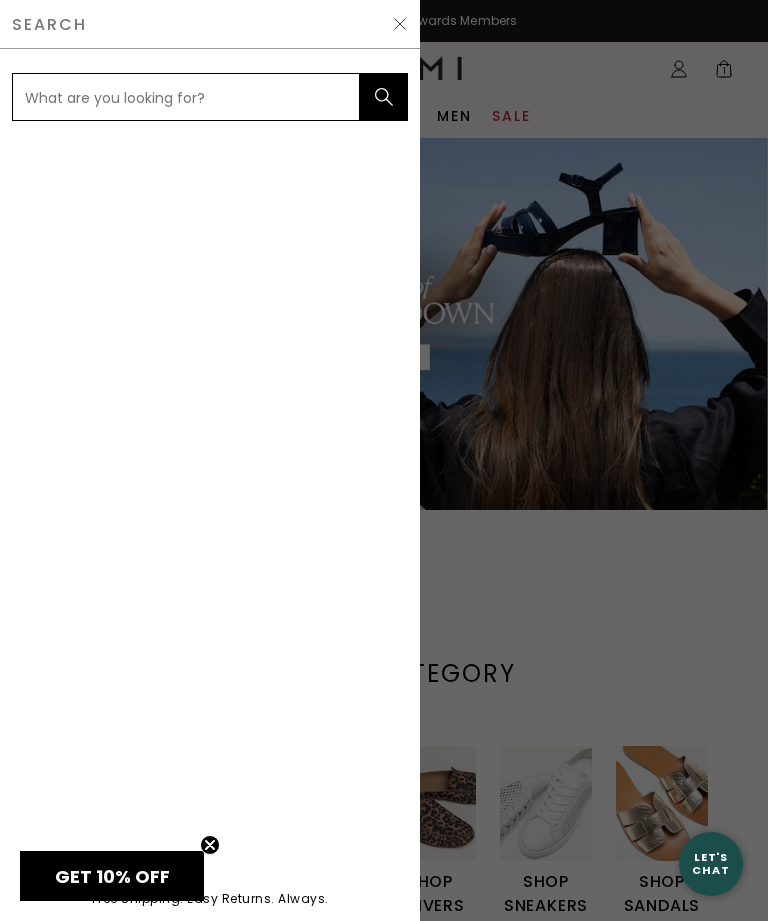 click at bounding box center [186, 97] 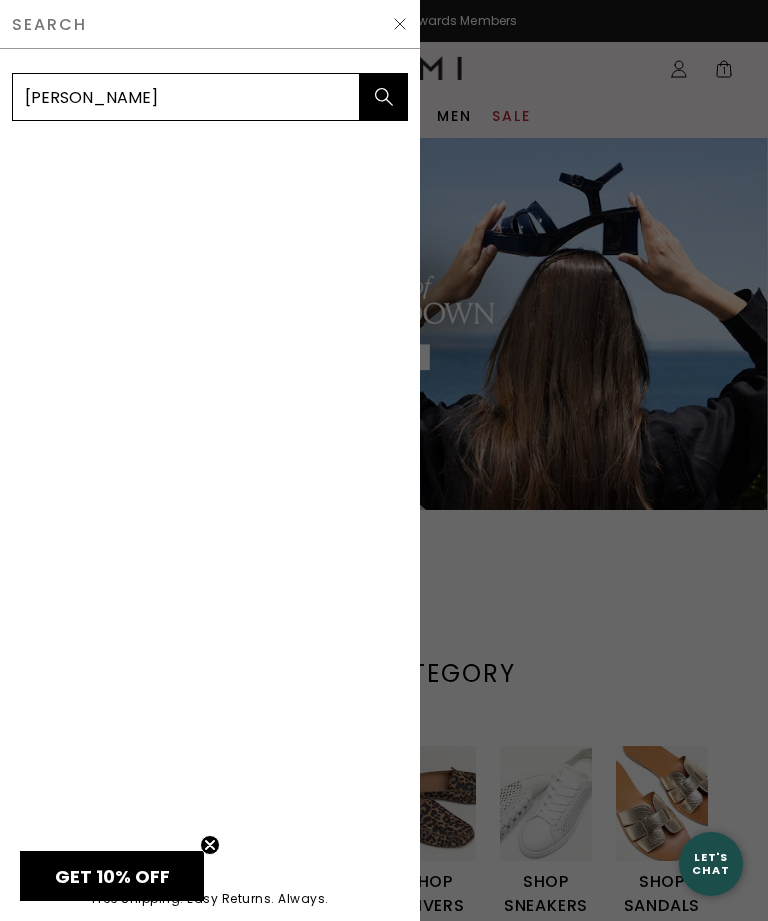 type on "Gia" 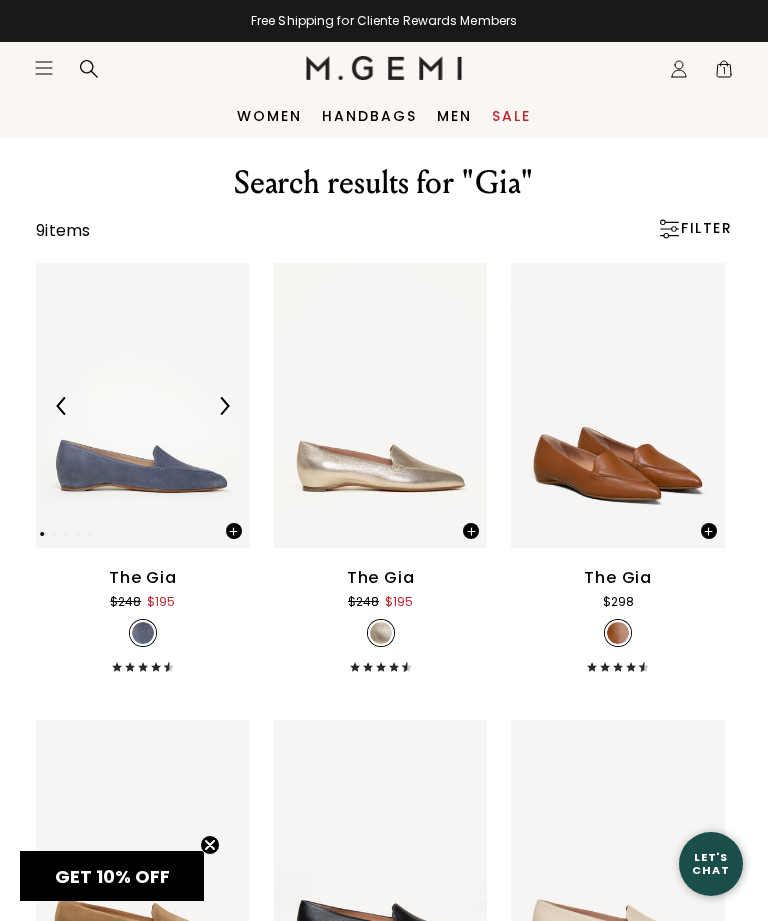scroll, scrollTop: 0, scrollLeft: 0, axis: both 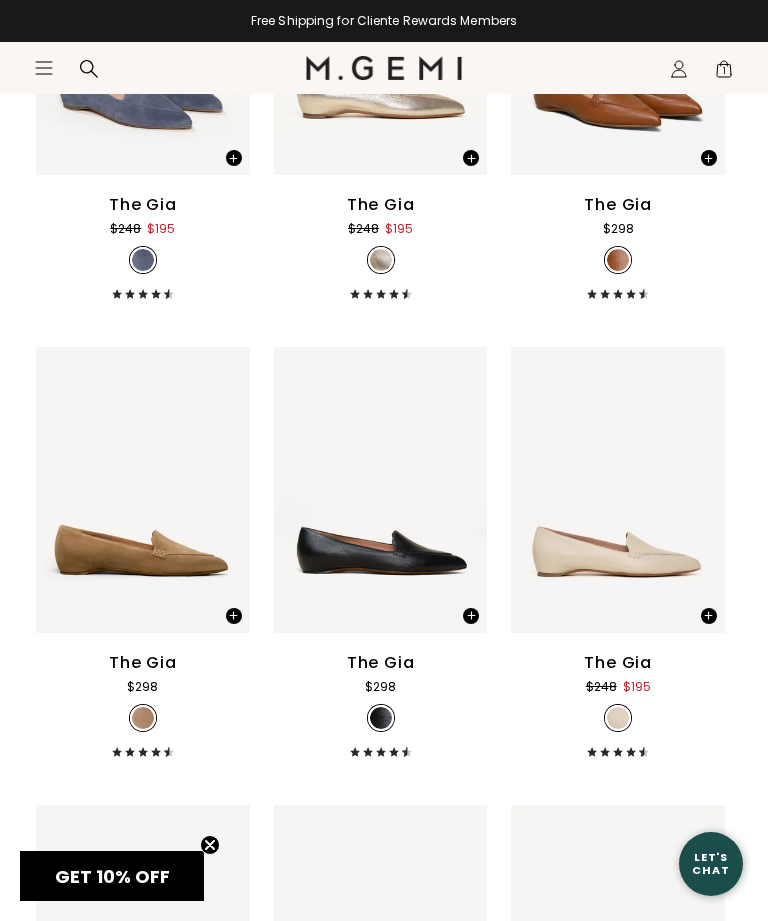 click on "The Gia" at bounding box center (618, 663) 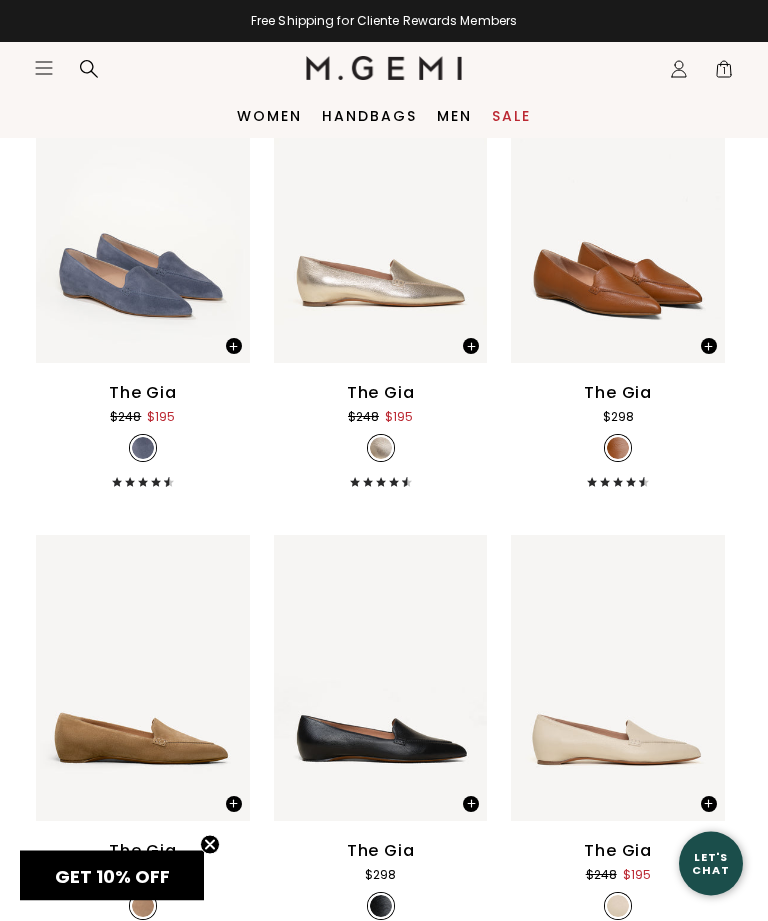 scroll, scrollTop: 185, scrollLeft: 0, axis: vertical 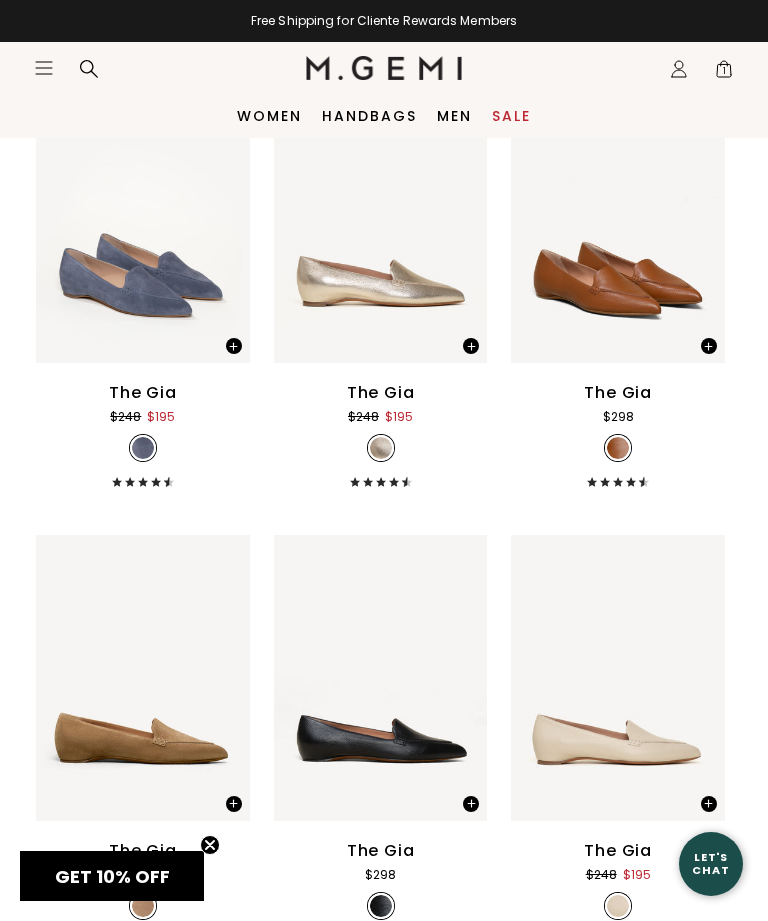click on "Let's Chat" at bounding box center (711, 863) 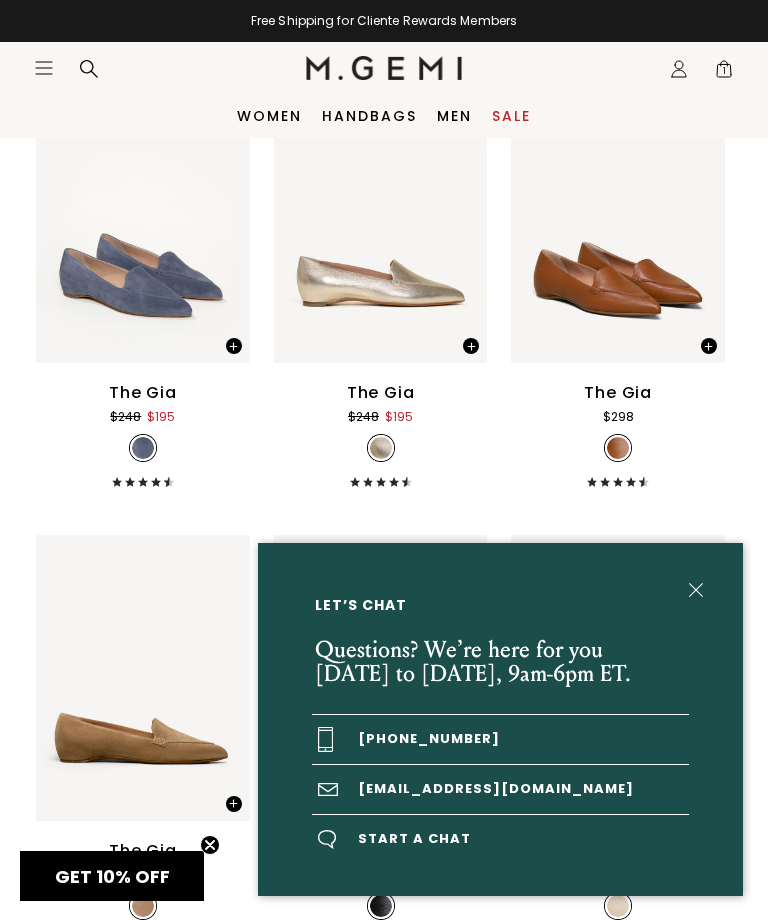 click on "[EMAIL_ADDRESS][DOMAIN_NAME]" at bounding box center (500, 789) 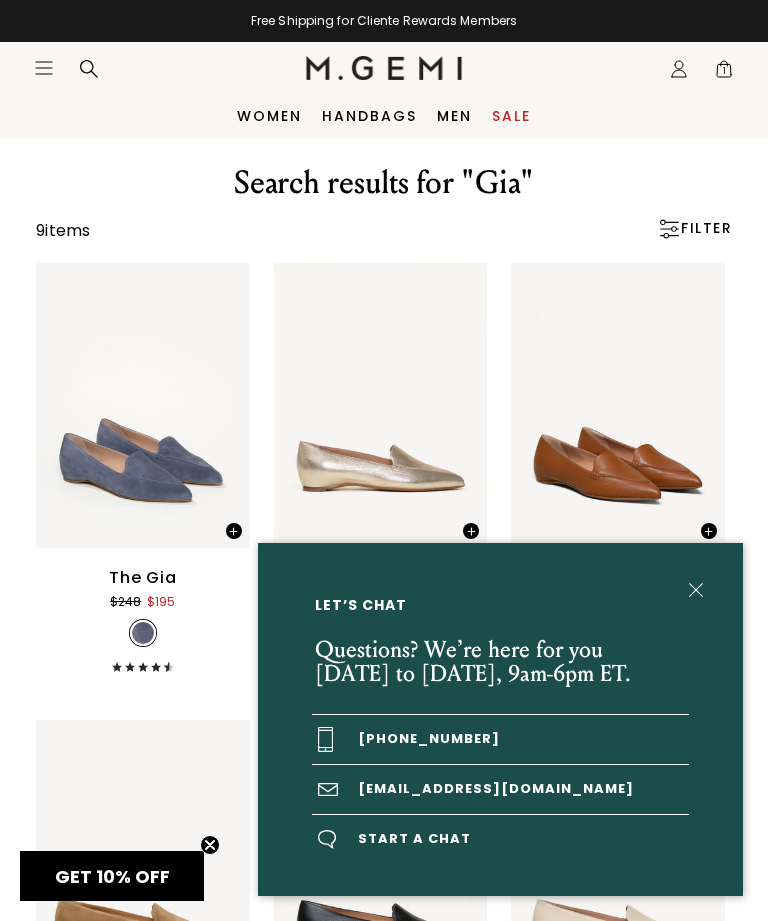 click on "Start a chat" at bounding box center [500, 839] 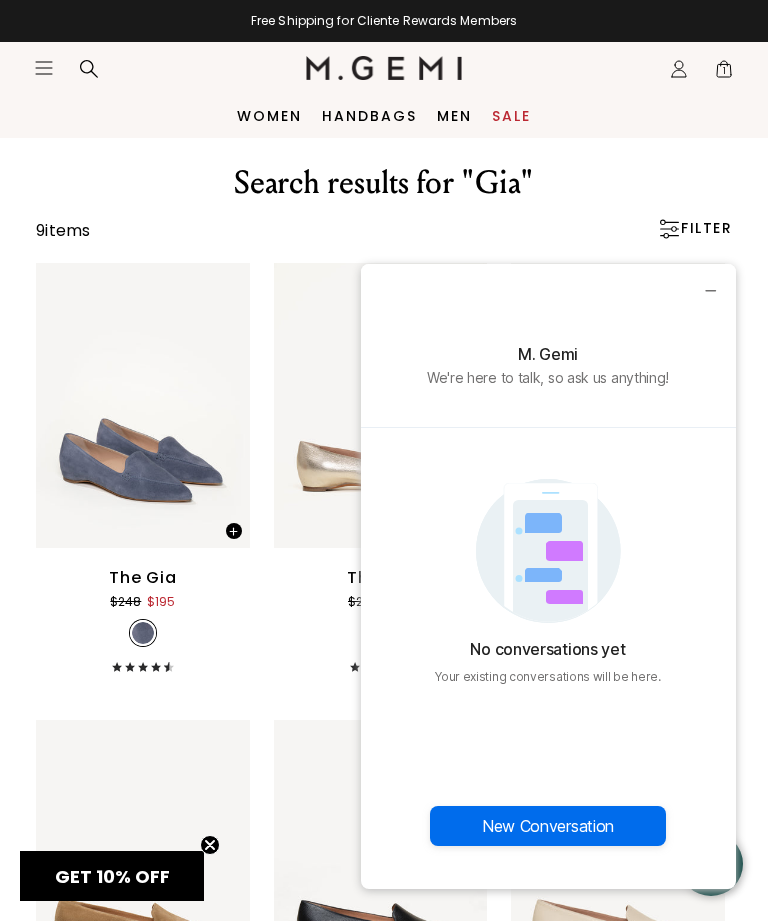 click on "New Conversation" at bounding box center [548, 826] 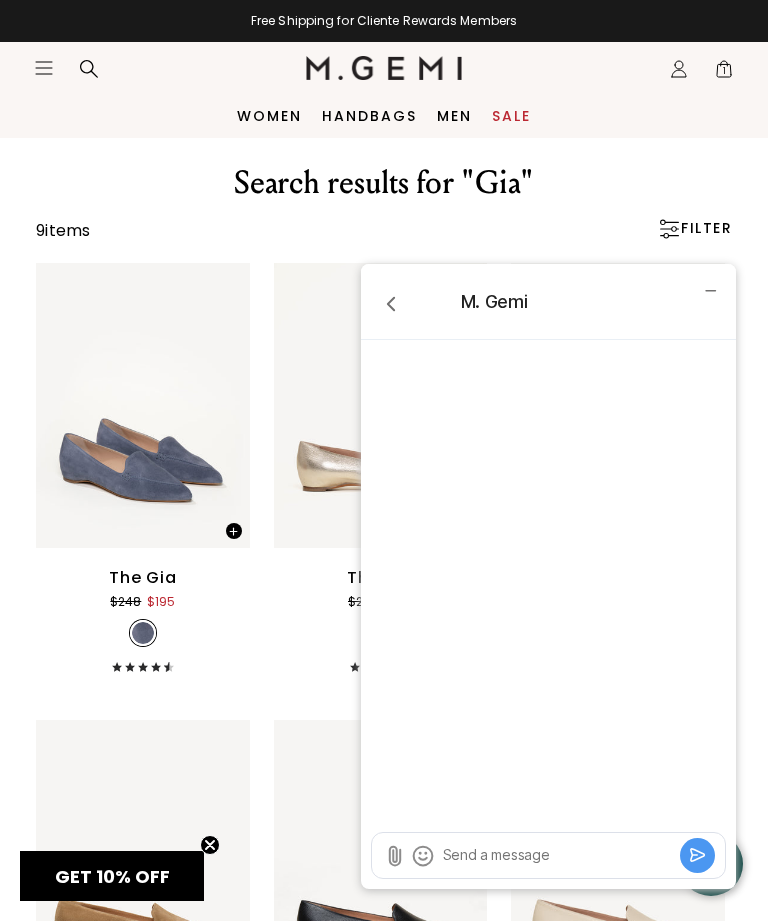 scroll, scrollTop: 234, scrollLeft: 0, axis: vertical 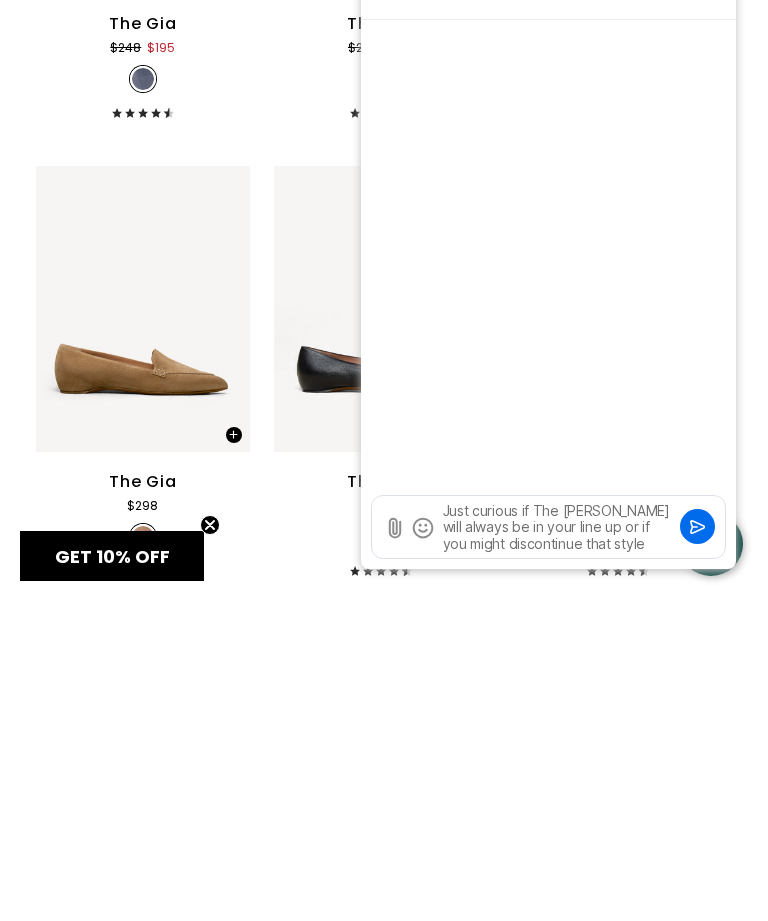 type on "Just curious if The Gia will always be in your line up or if you might discontinue that style" 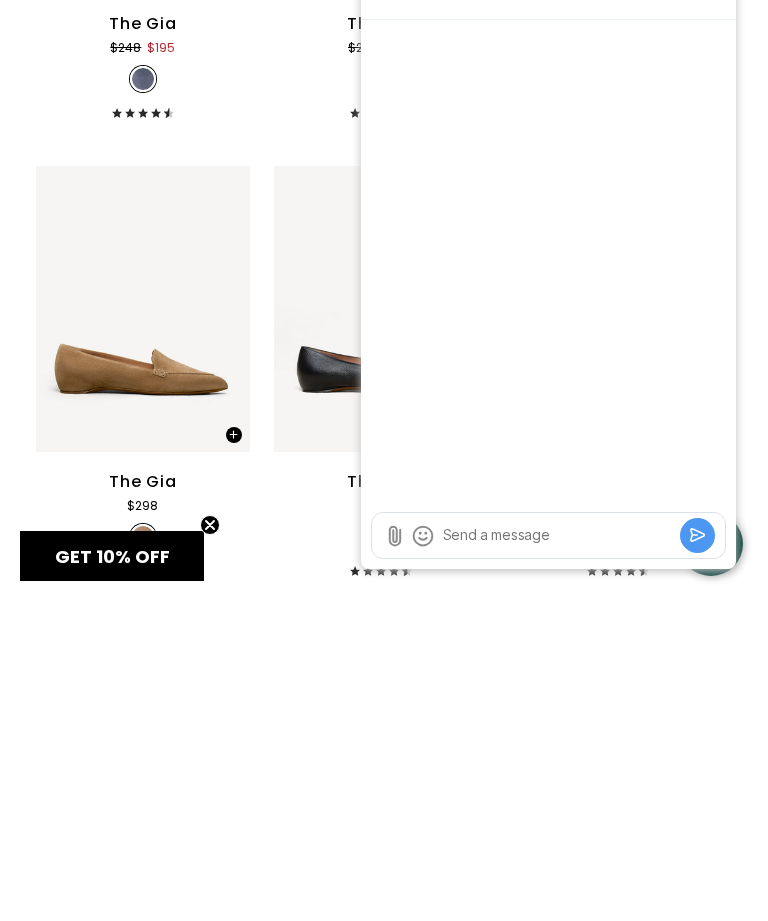 scroll, scrollTop: 555, scrollLeft: 0, axis: vertical 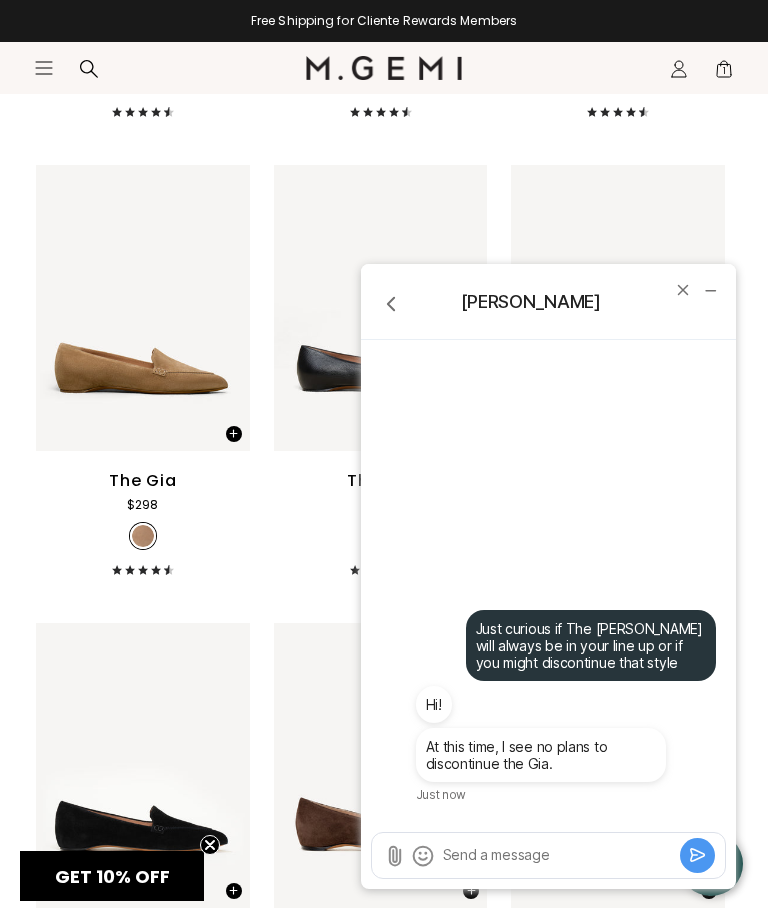 click at bounding box center (548, 855) 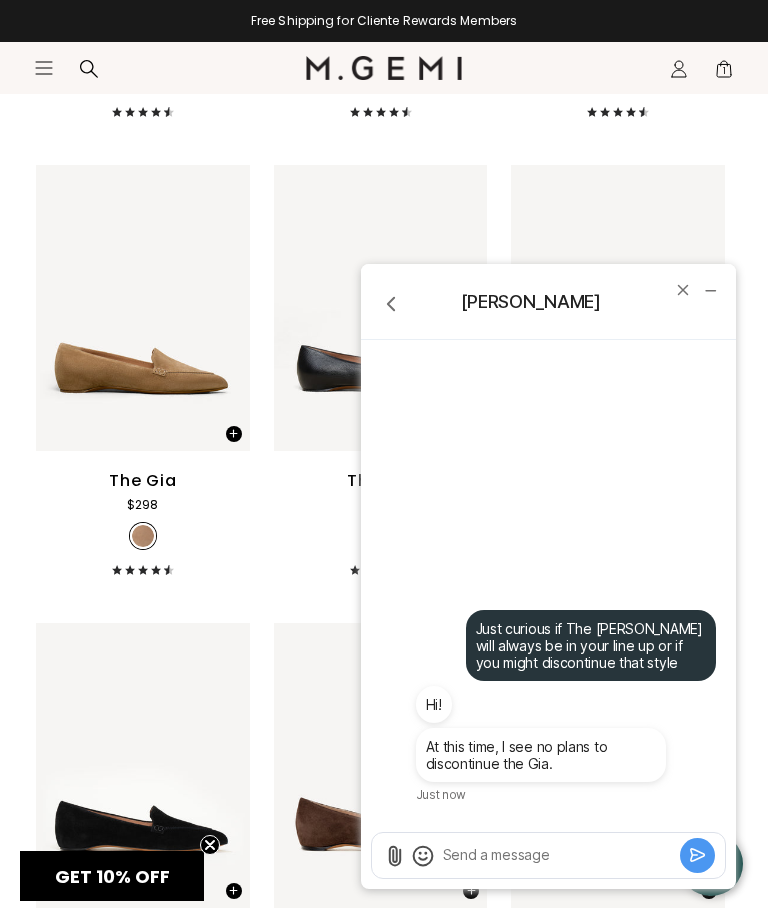 click at bounding box center [558, 855] 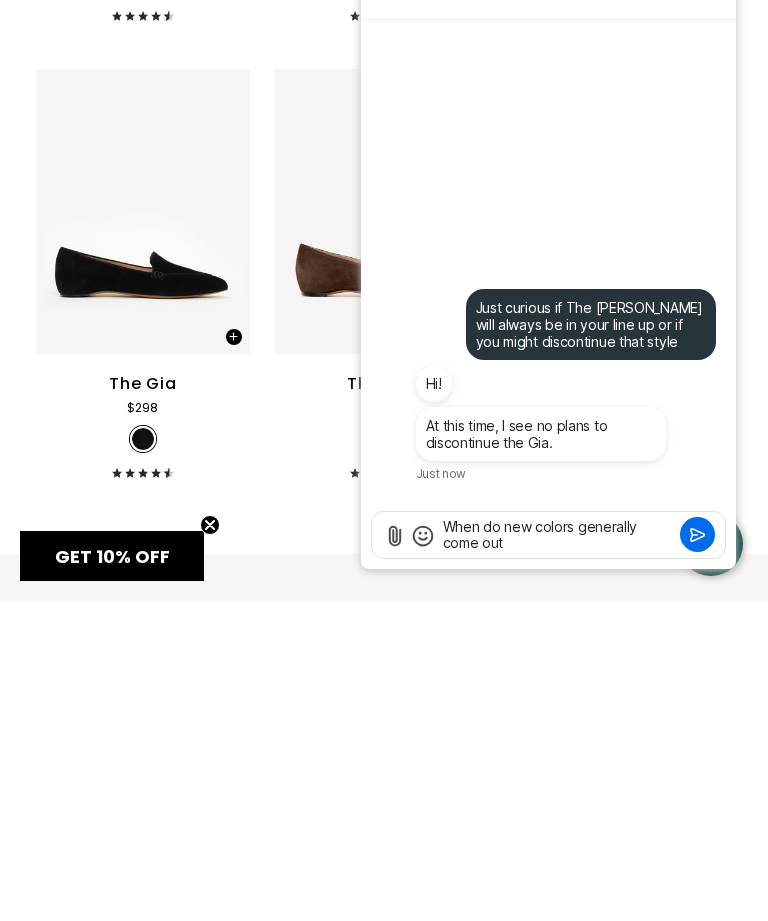 type on "When do new colors generally come out" 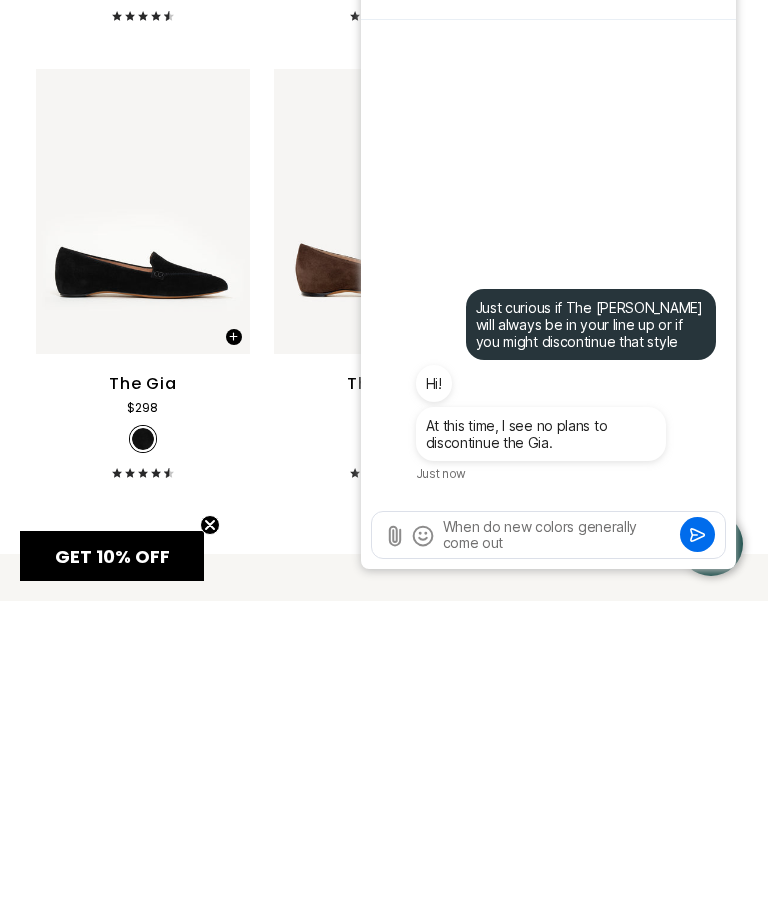 click at bounding box center (697, 534) 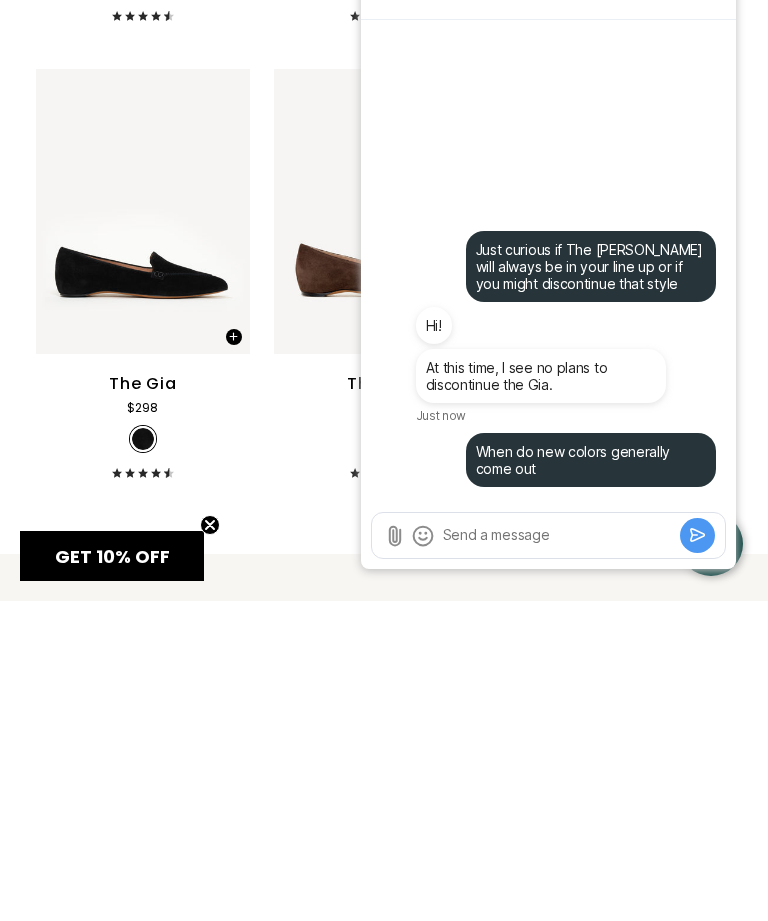 scroll, scrollTop: 1110, scrollLeft: 0, axis: vertical 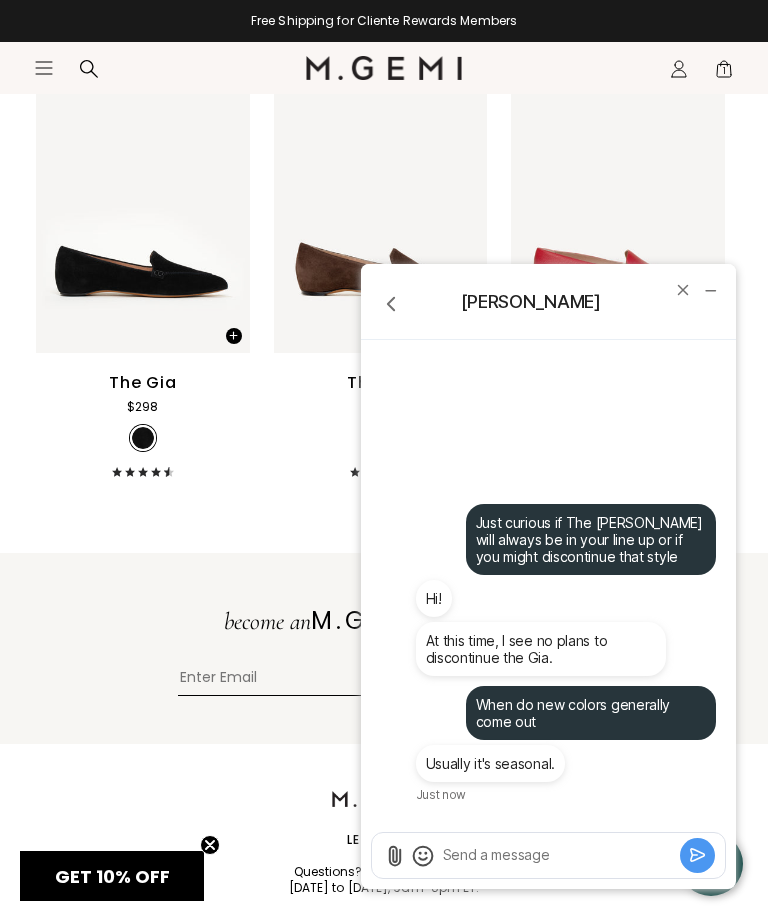 click at bounding box center (558, 855) 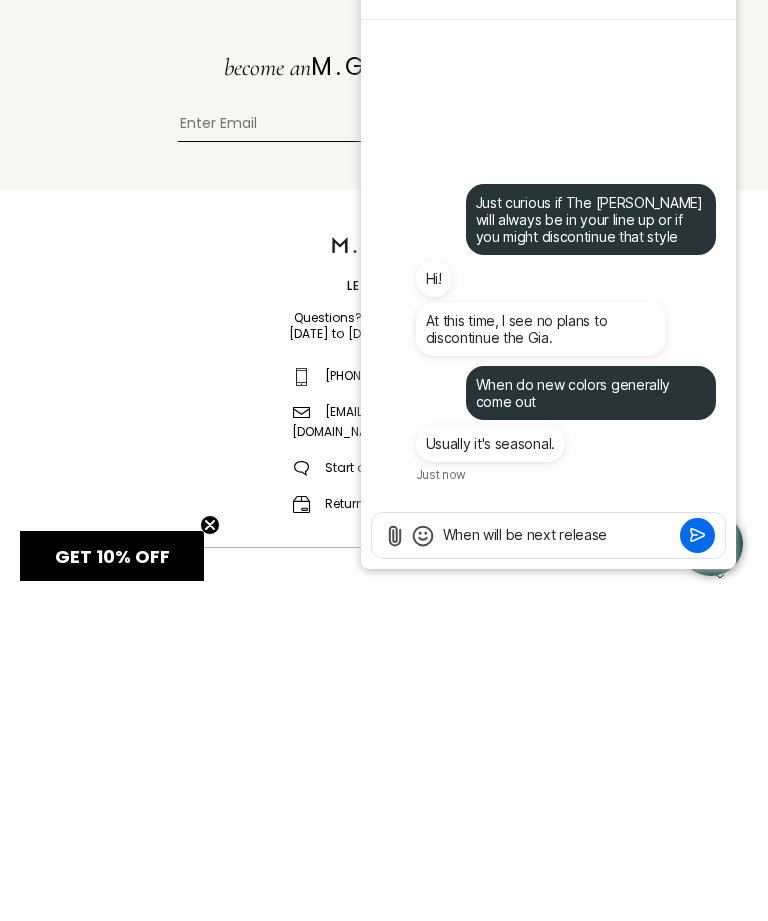 click on "When will be next release" at bounding box center (558, 535) 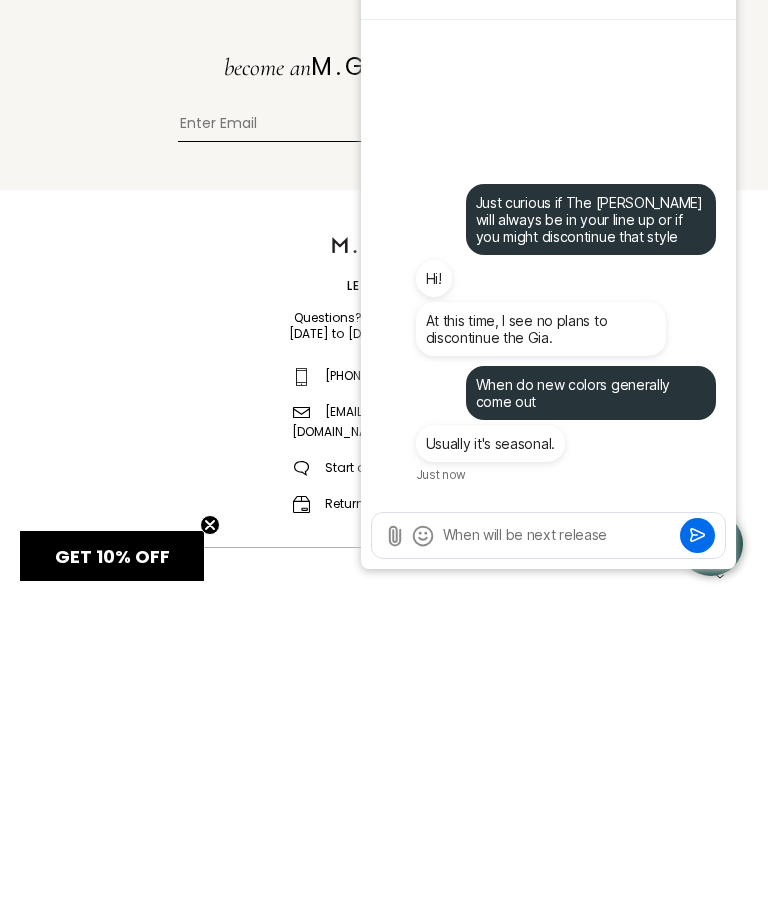 click 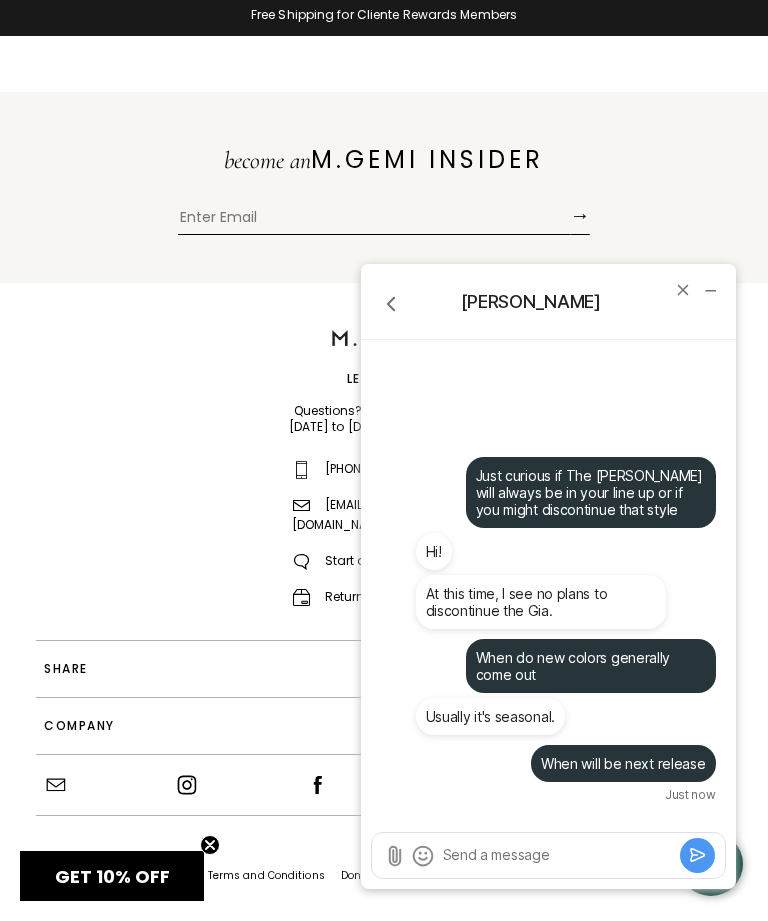 scroll, scrollTop: 1481, scrollLeft: 0, axis: vertical 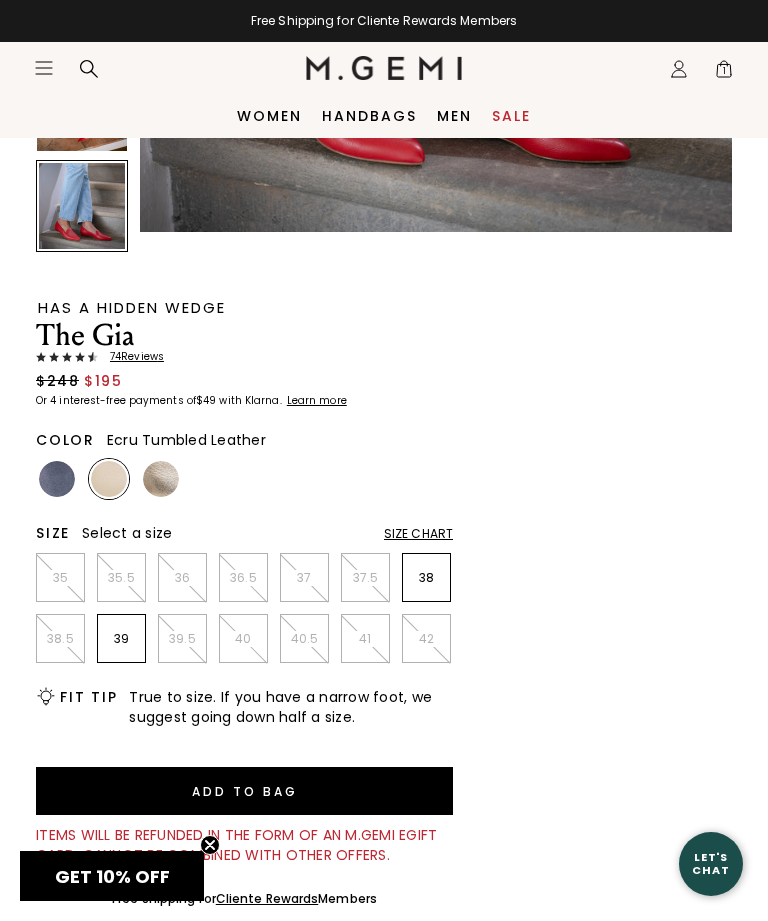 click at bounding box center [161, 479] 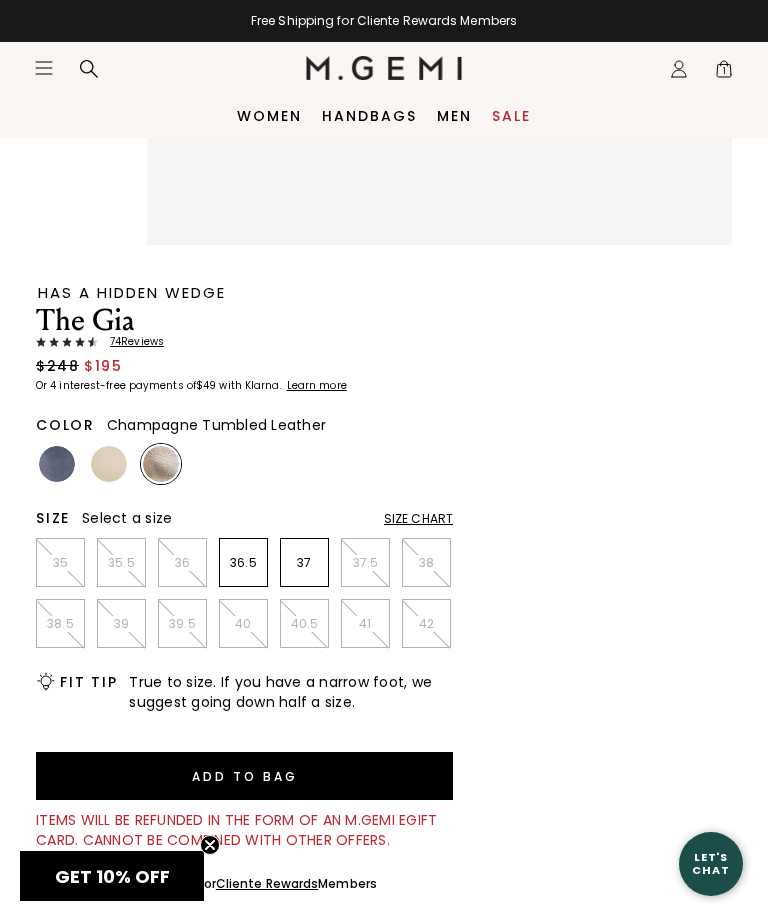 scroll, scrollTop: 0, scrollLeft: 0, axis: both 